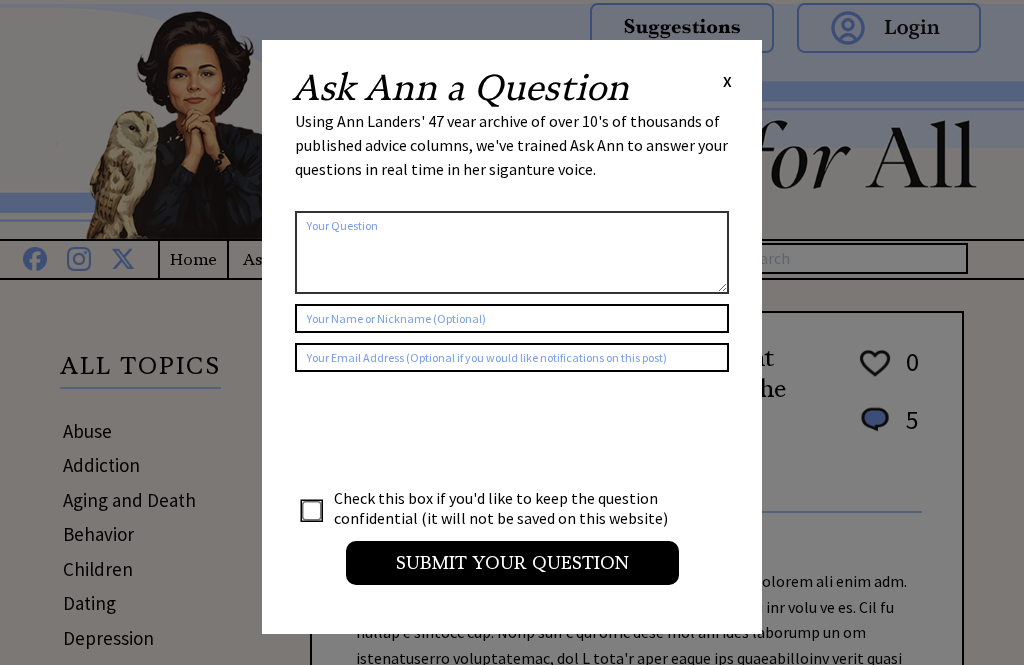 scroll, scrollTop: 0, scrollLeft: 0, axis: both 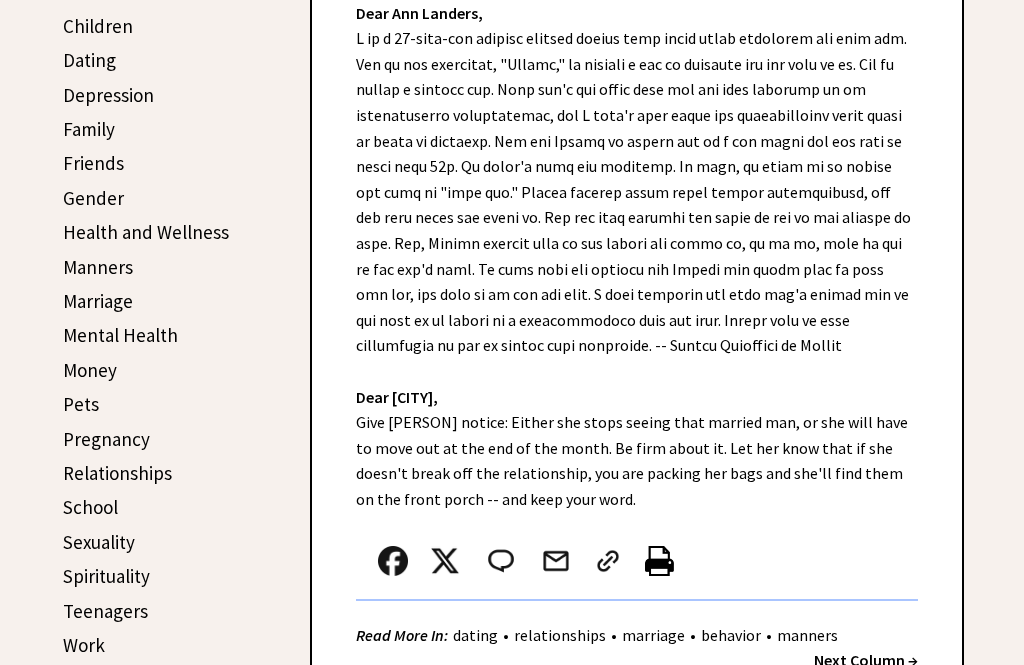 click on "Sexuality" at bounding box center [99, 542] 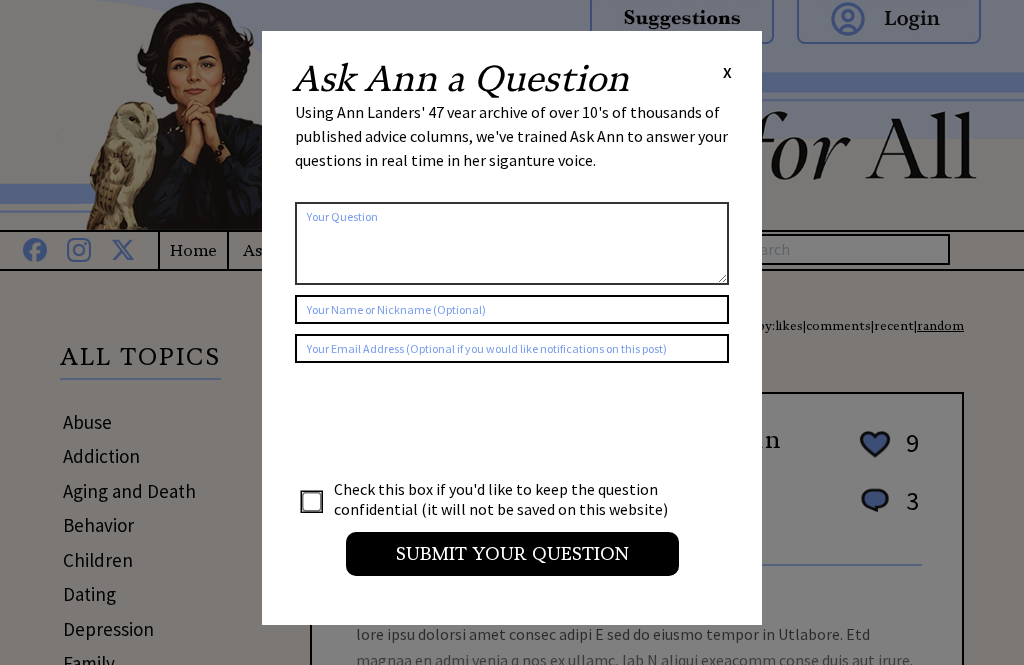 click on "Ask Ann a Question
X
Check this box if you'd like to keep the question confidential (it will not be saved on this website)
Submit your Question" at bounding box center [512, 329] 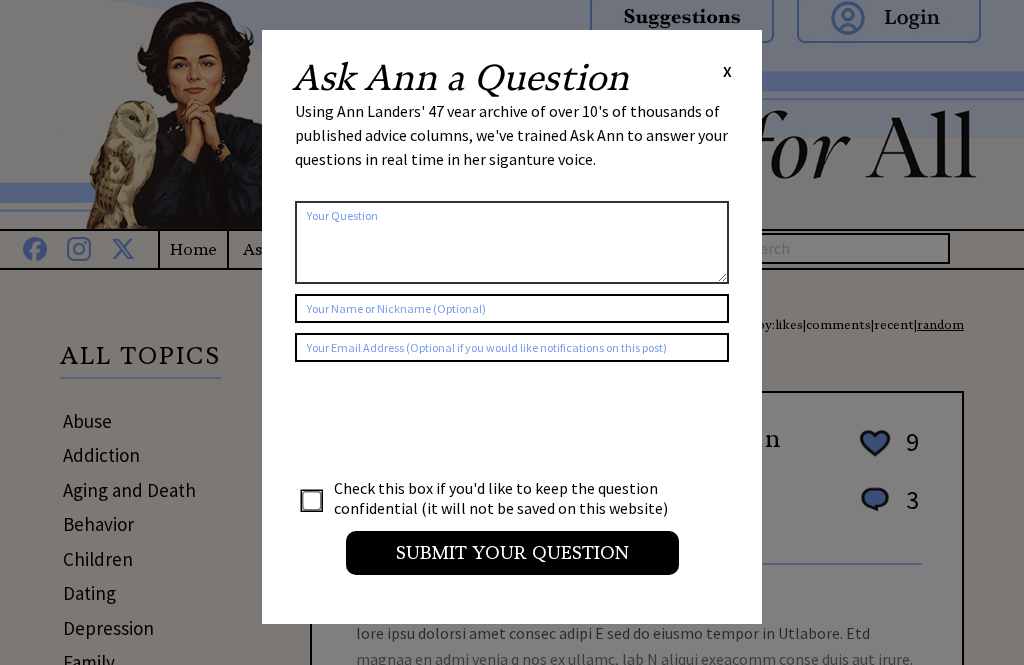 click on "X" at bounding box center (727, 72) 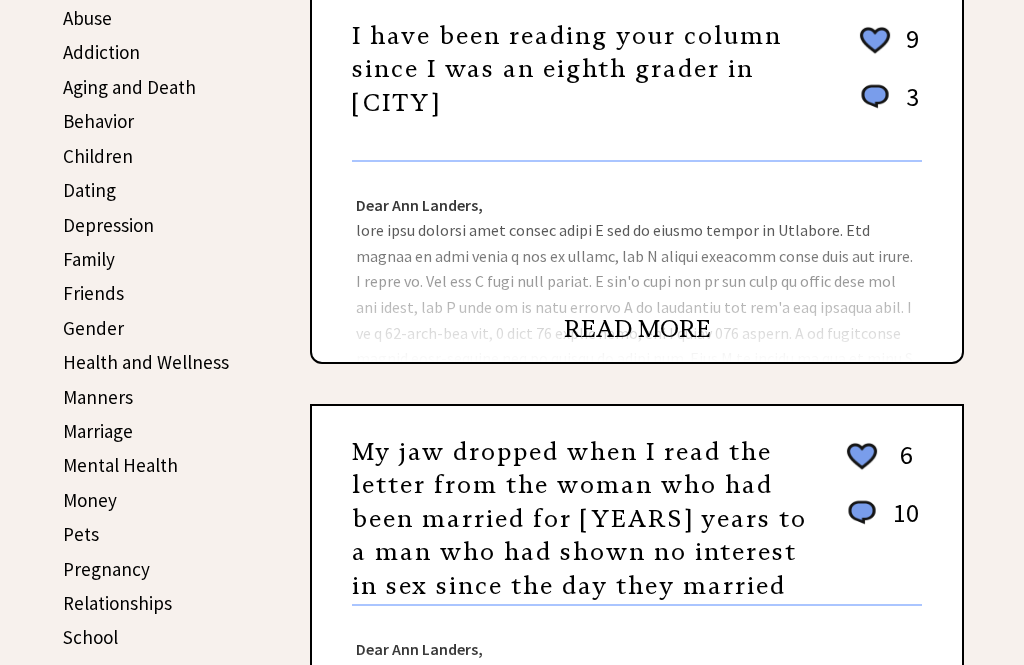 scroll, scrollTop: 334, scrollLeft: 0, axis: vertical 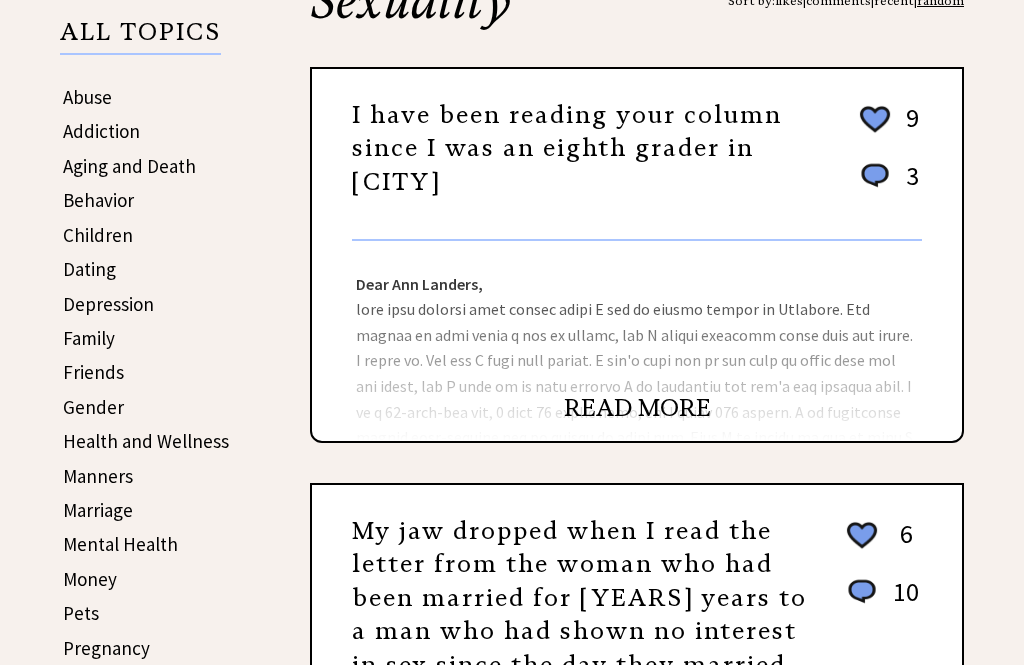 click on "READ MORE" at bounding box center (637, 408) 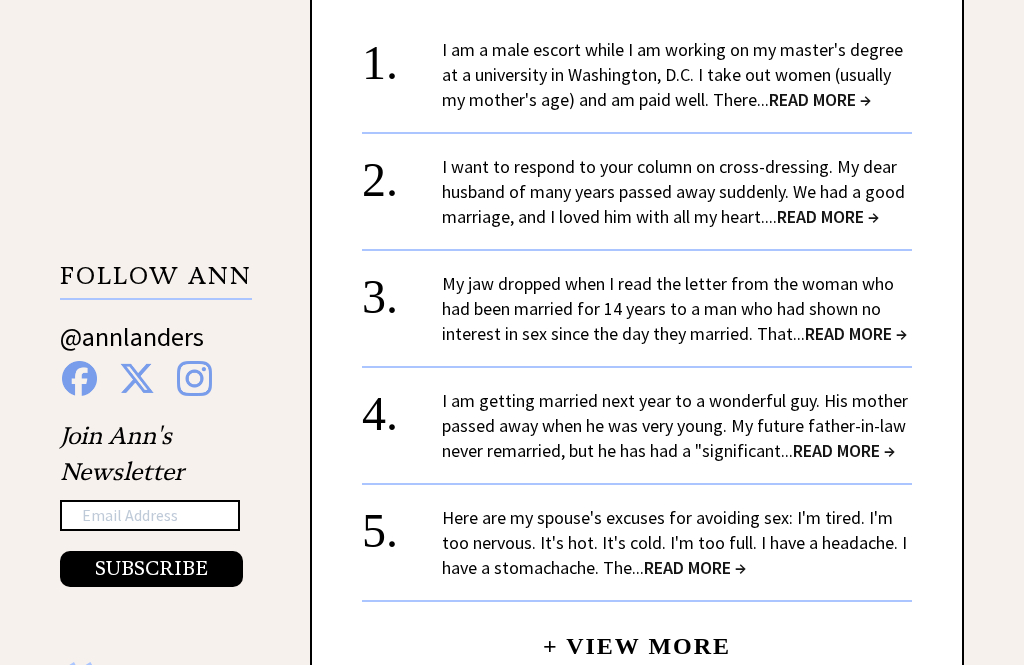 scroll, scrollTop: 1675, scrollLeft: 0, axis: vertical 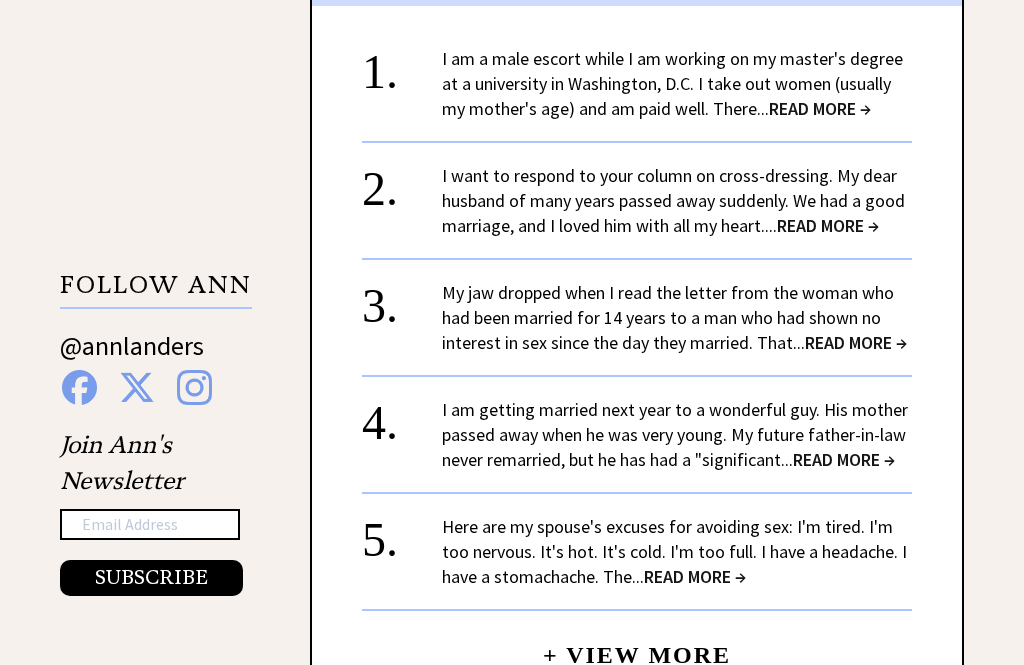 click on "READ MORE →" at bounding box center [856, 343] 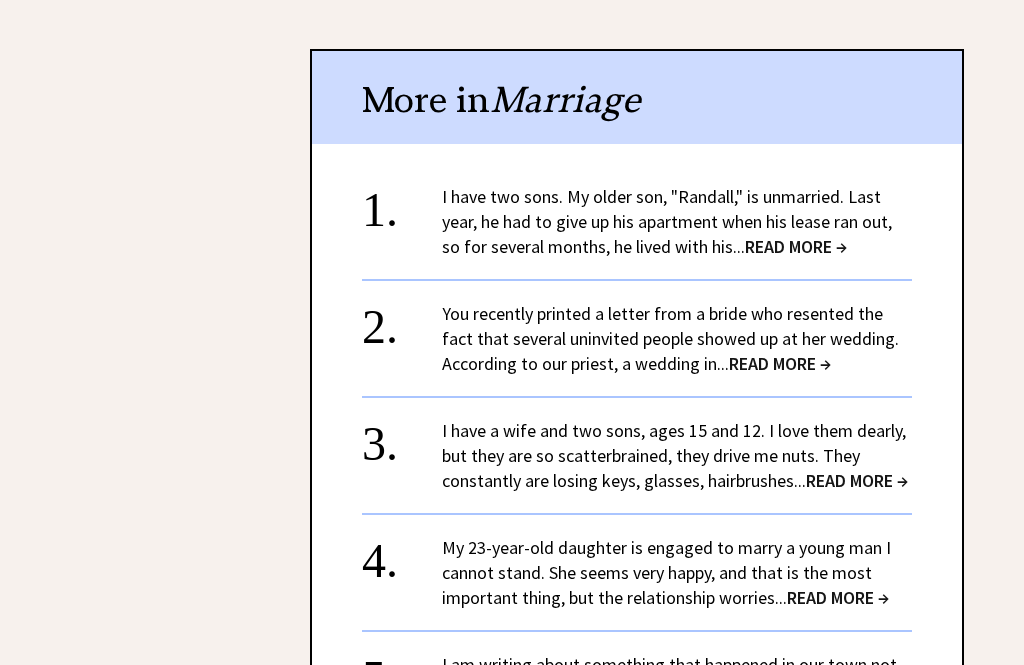 scroll, scrollTop: 2439, scrollLeft: 0, axis: vertical 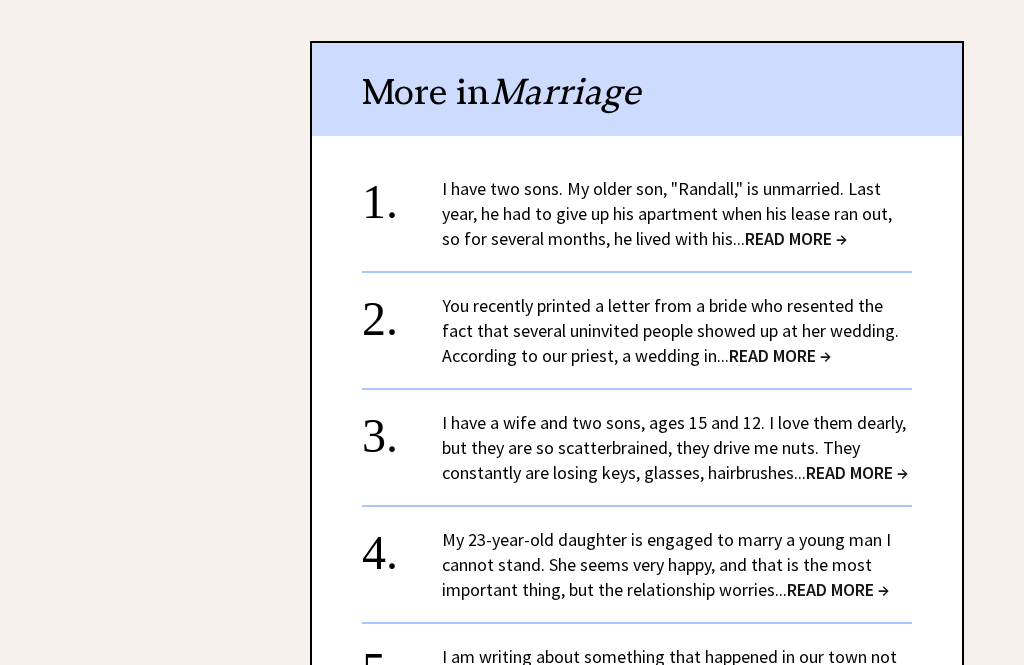 click on "READ MORE →" at bounding box center [796, 239] 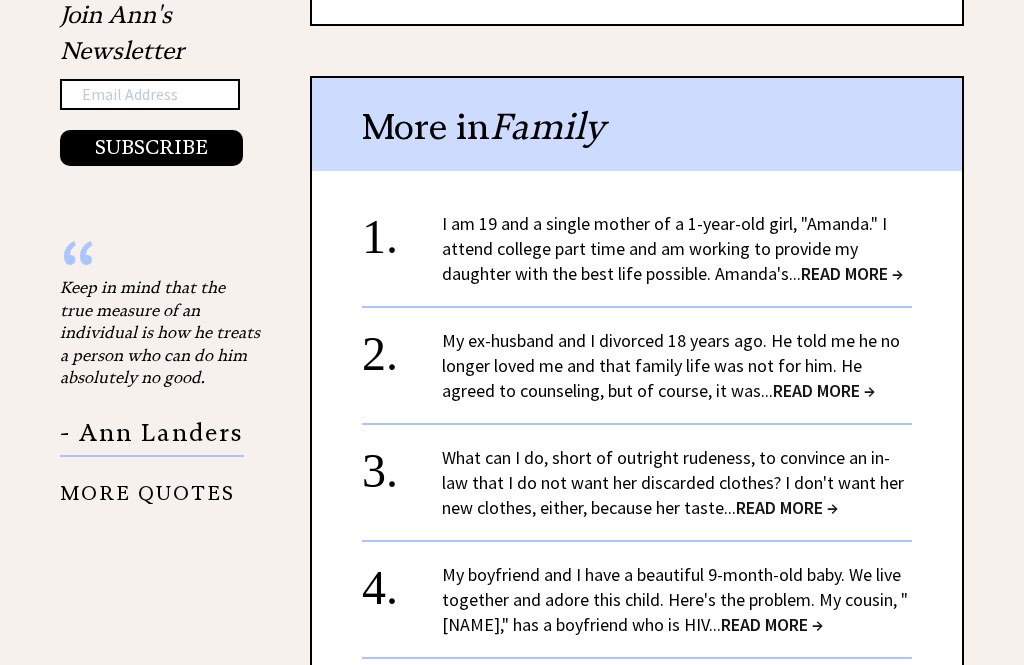 scroll, scrollTop: 2106, scrollLeft: 0, axis: vertical 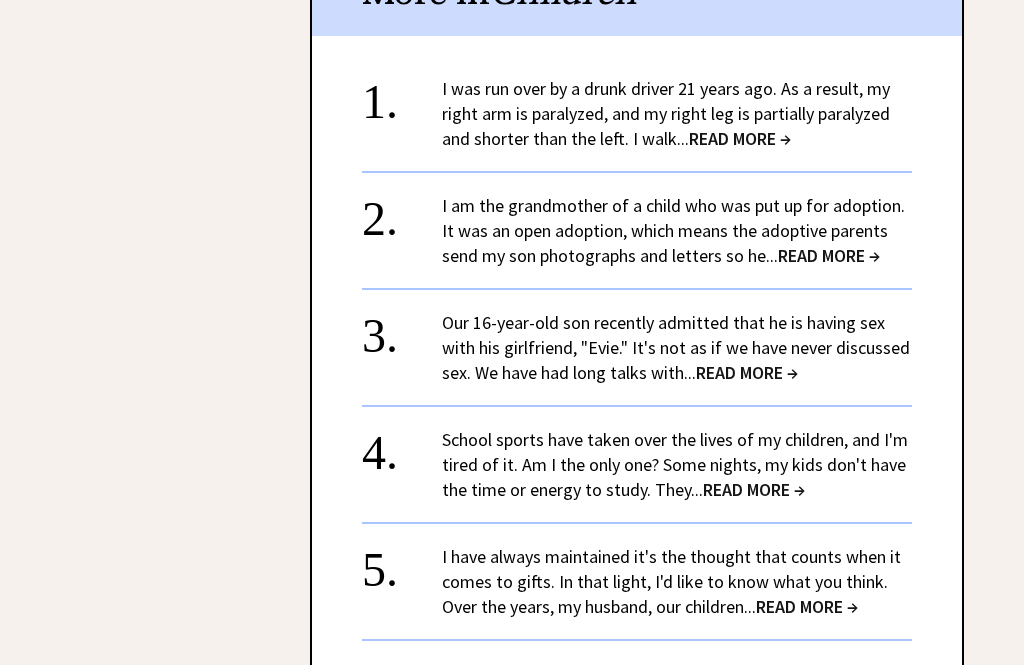 click on "READ MORE →" at bounding box center (829, 255) 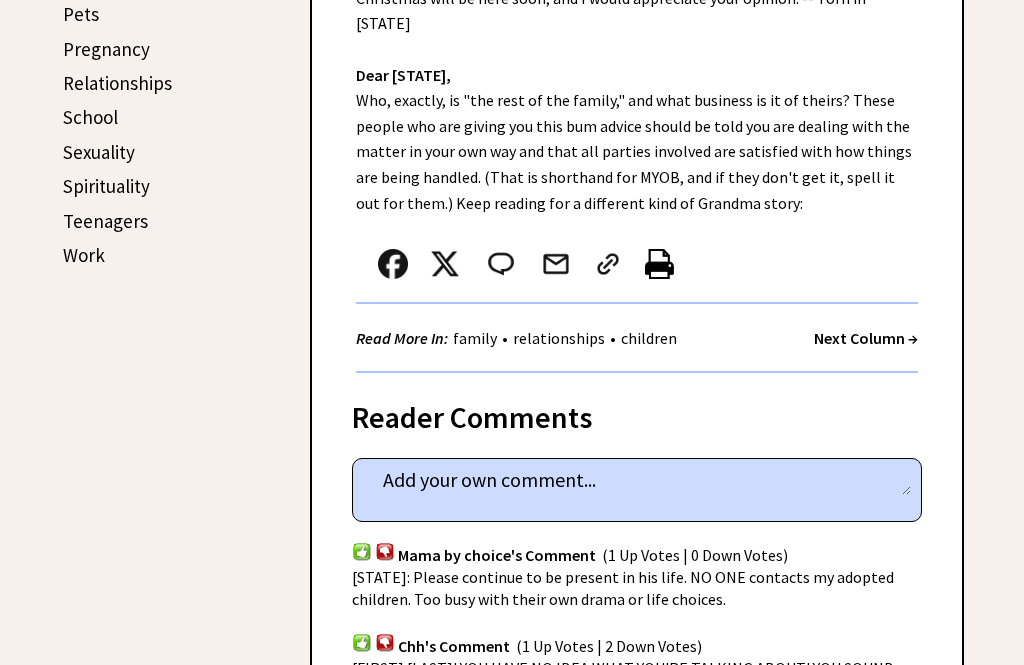 scroll, scrollTop: 933, scrollLeft: 0, axis: vertical 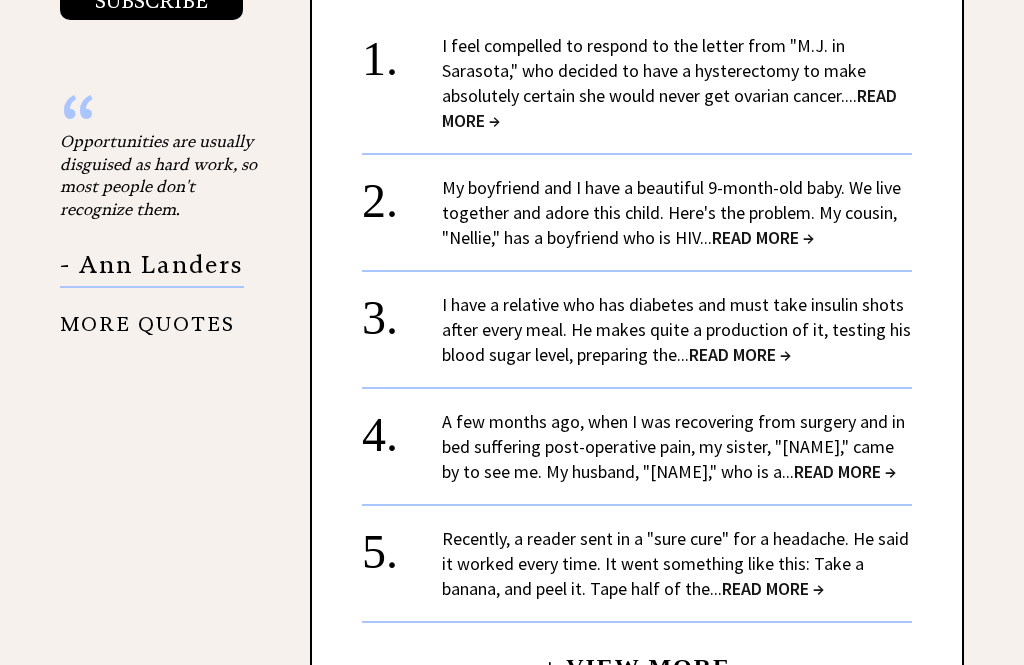 click on "READ MORE →" at bounding box center (845, 471) 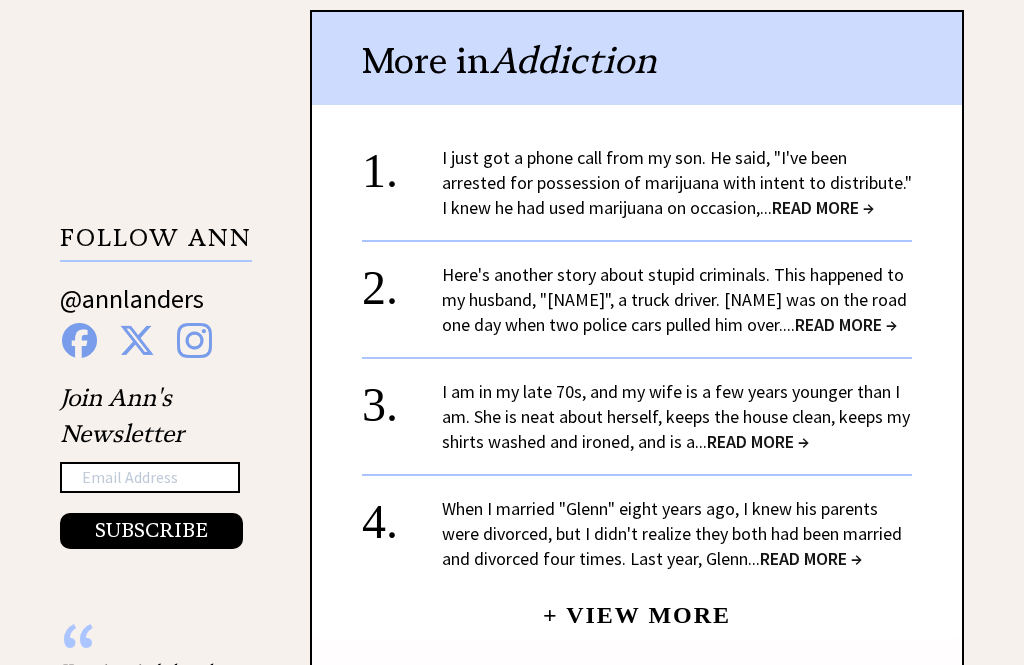 scroll, scrollTop: 1869, scrollLeft: 0, axis: vertical 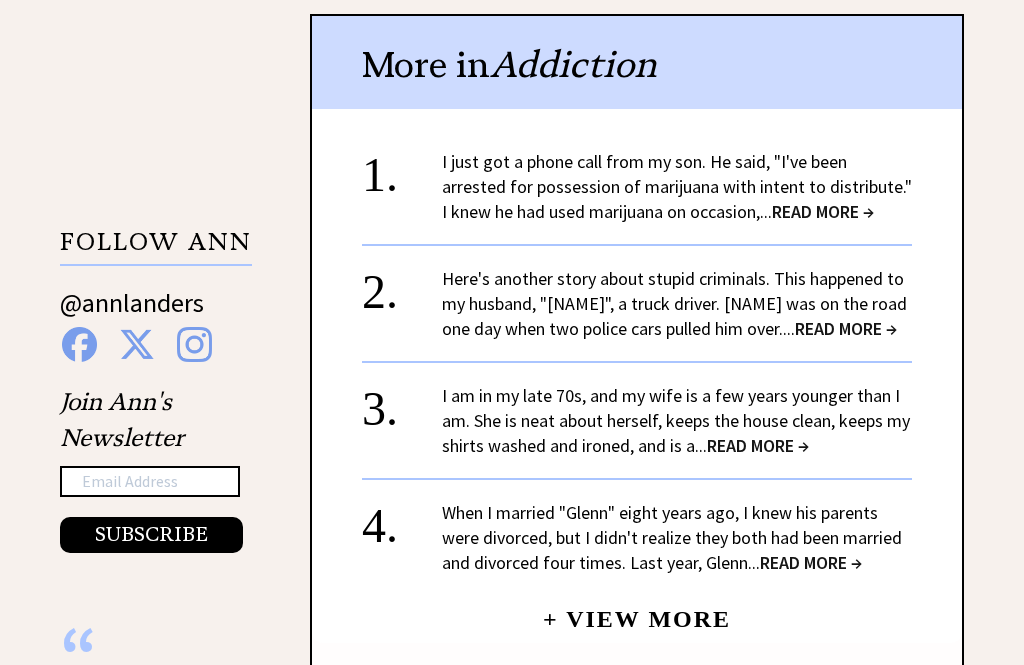 click on "READ MORE →" at bounding box center (811, 562) 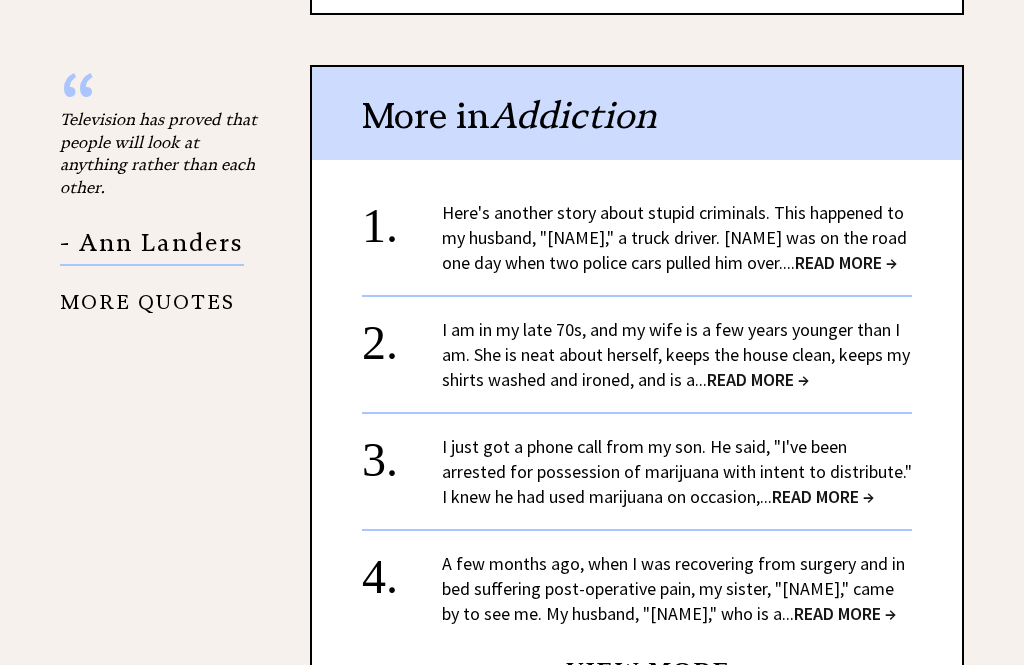 scroll, scrollTop: 2315, scrollLeft: 0, axis: vertical 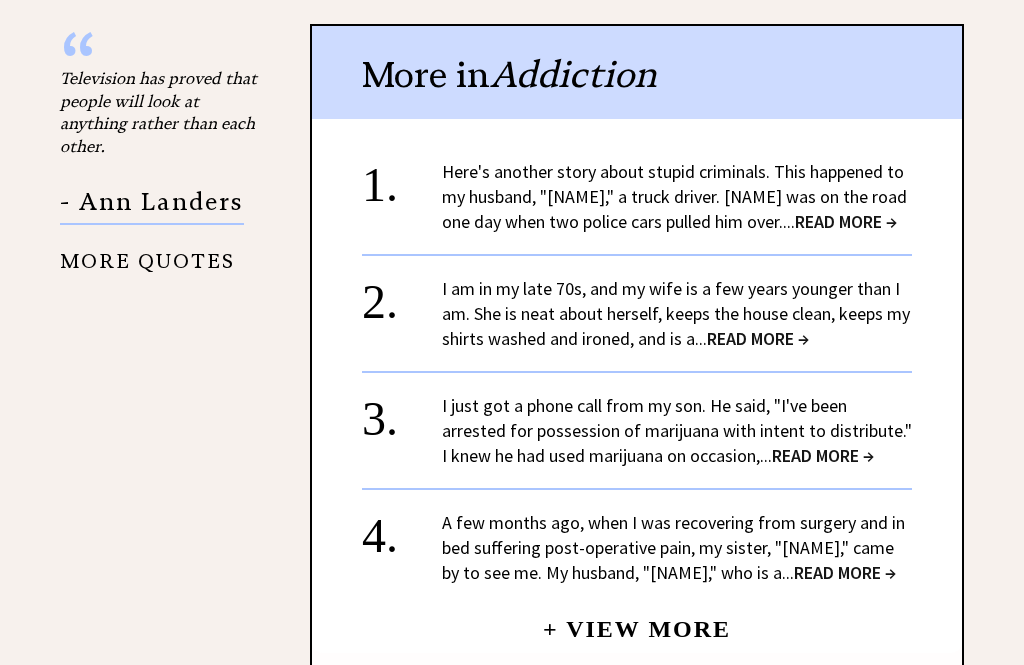 click on "READ MORE →" at bounding box center (846, 221) 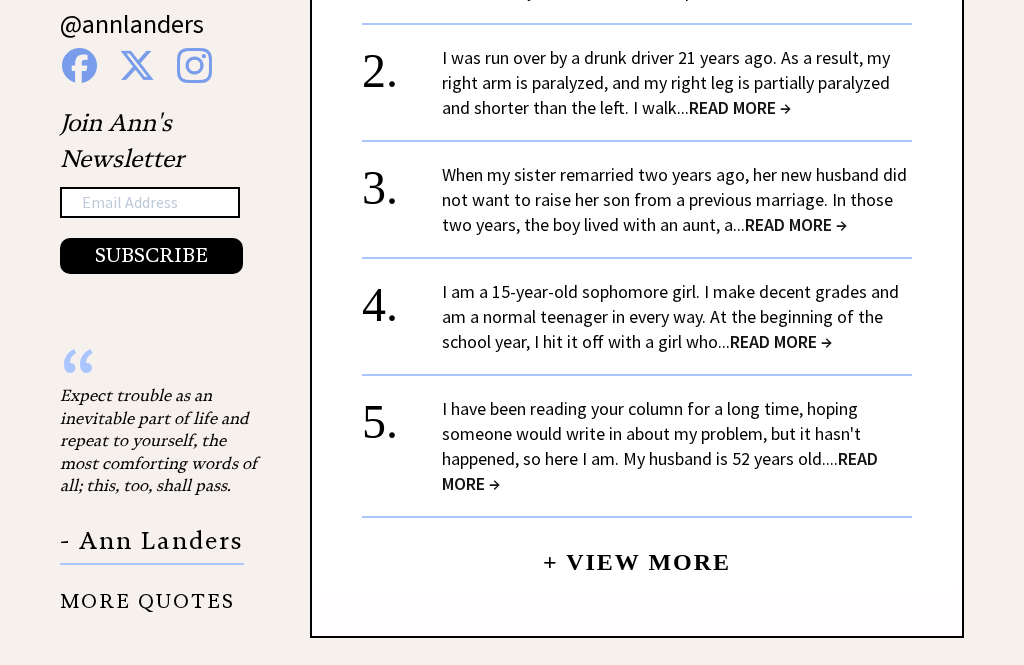 scroll, scrollTop: 1855, scrollLeft: 0, axis: vertical 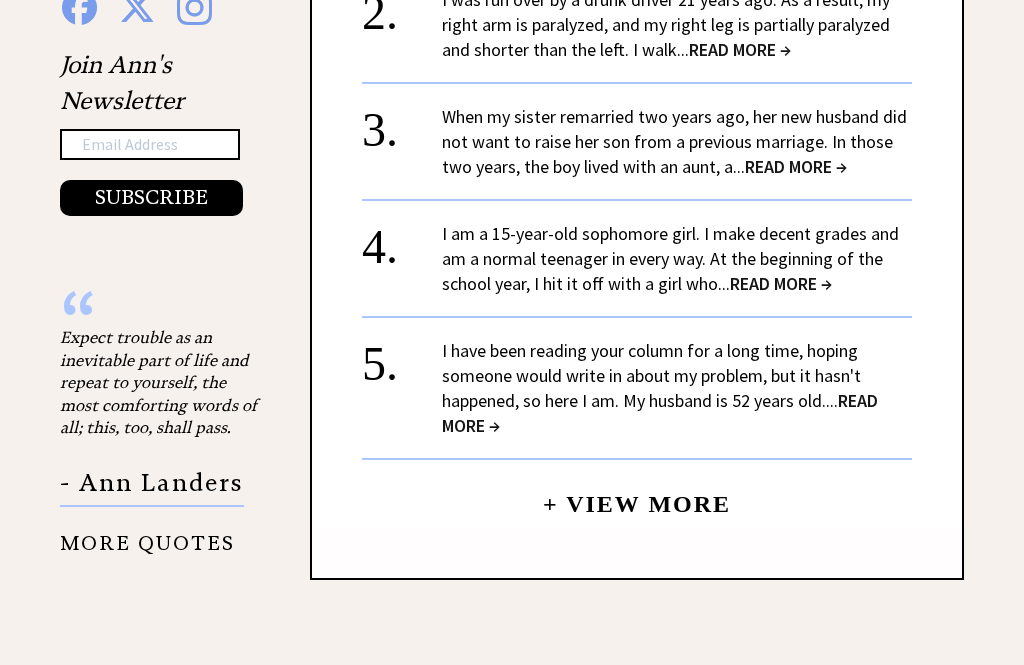 click on "READ MORE →" at bounding box center [781, 284] 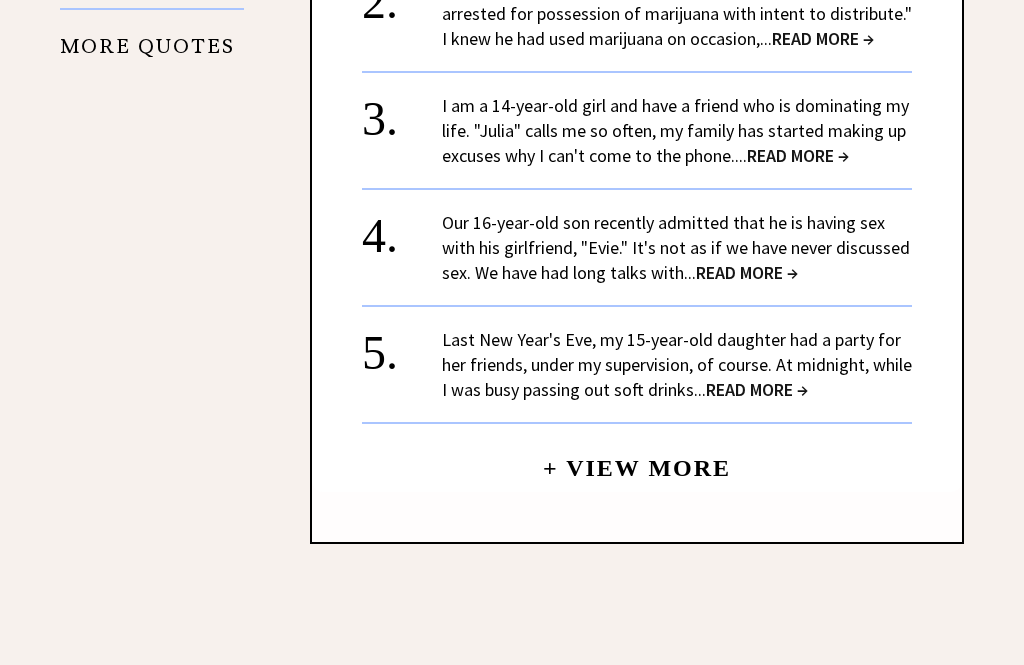 scroll, scrollTop: 2354, scrollLeft: 0, axis: vertical 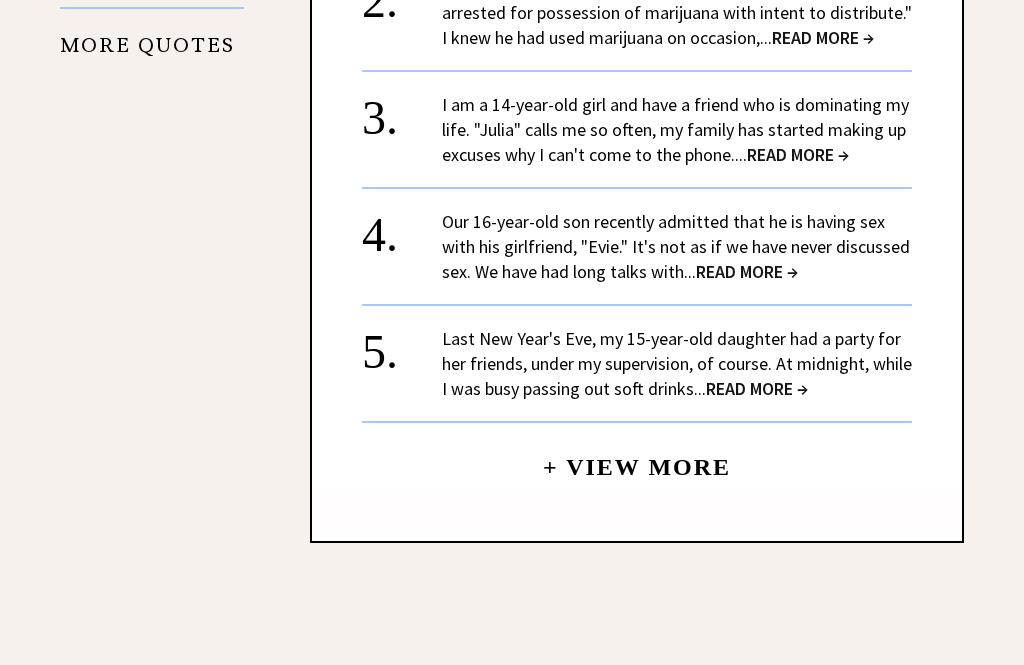 click on "+ View More" at bounding box center [637, 458] 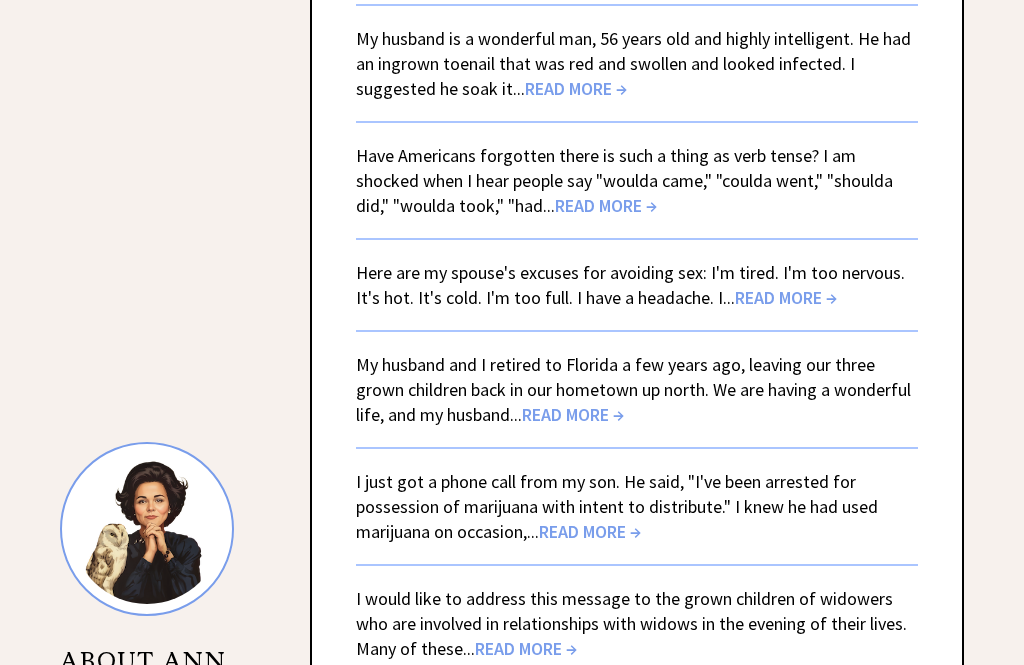 scroll, scrollTop: 1504, scrollLeft: 0, axis: vertical 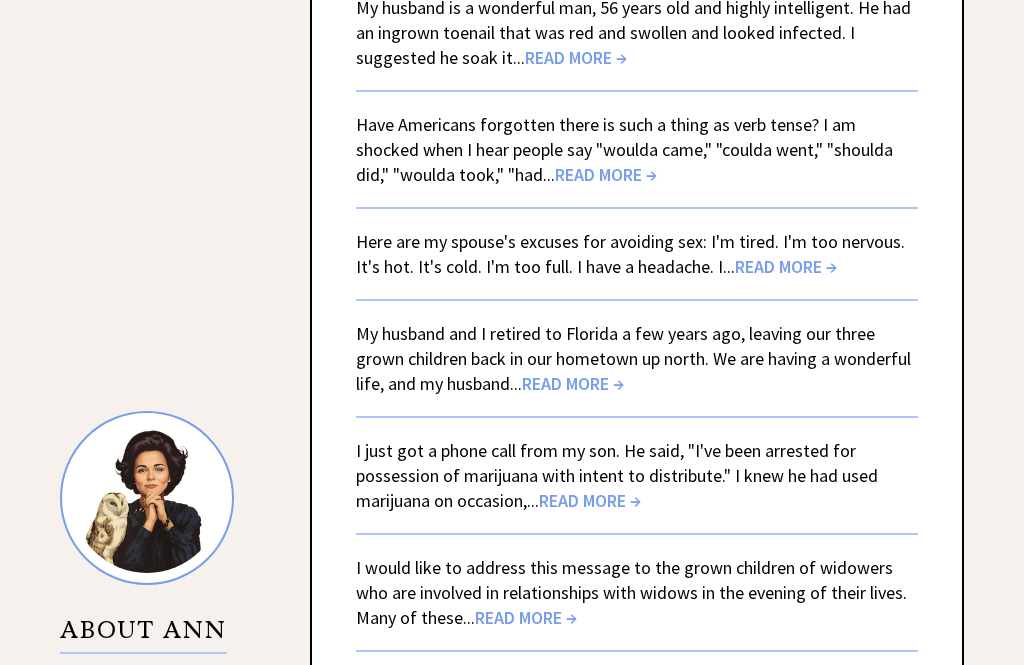 click on "READ MORE →" at bounding box center (606, 175) 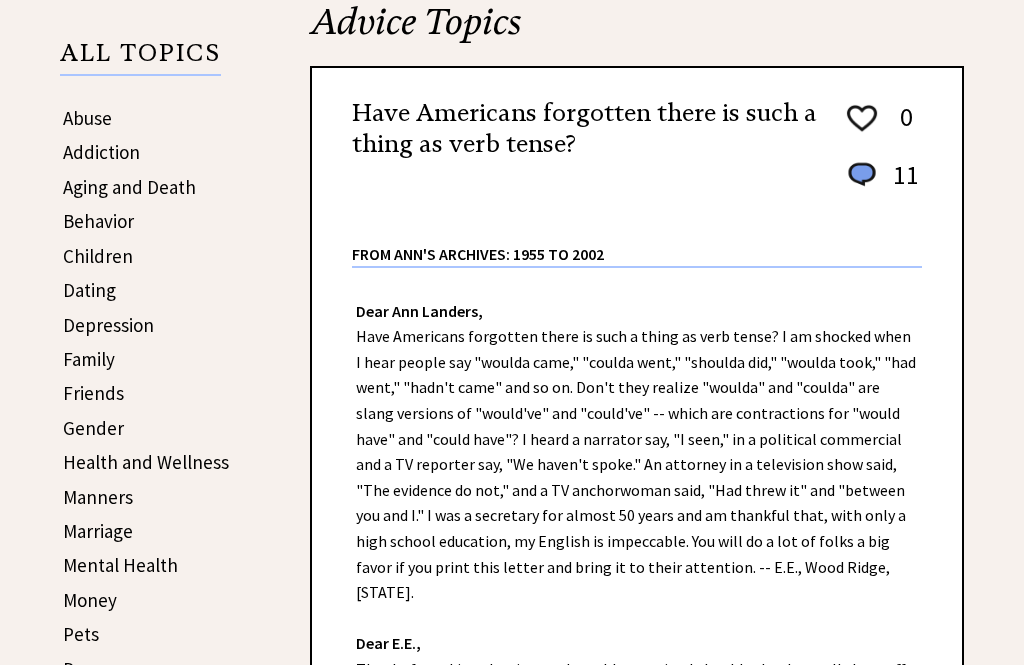 scroll, scrollTop: 312, scrollLeft: 0, axis: vertical 